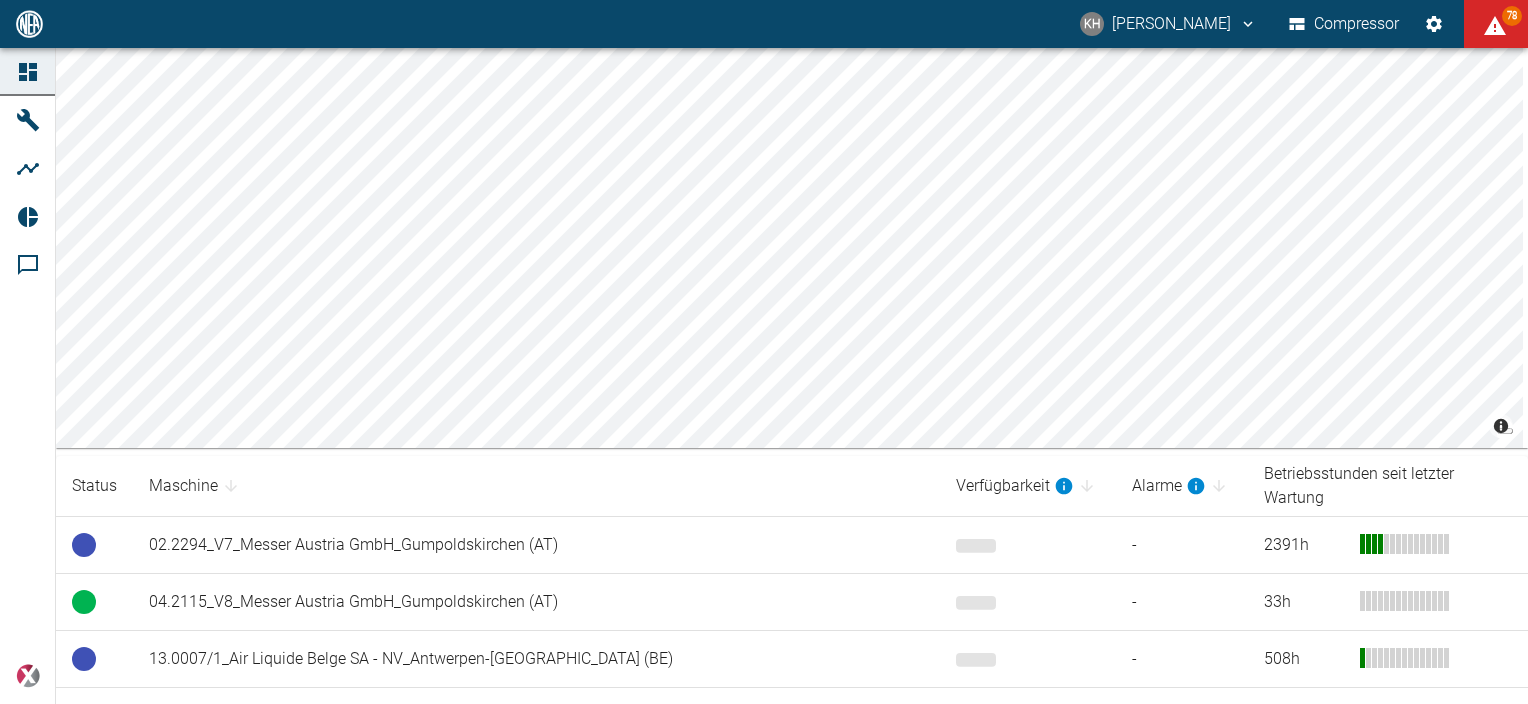scroll, scrollTop: 0, scrollLeft: 0, axis: both 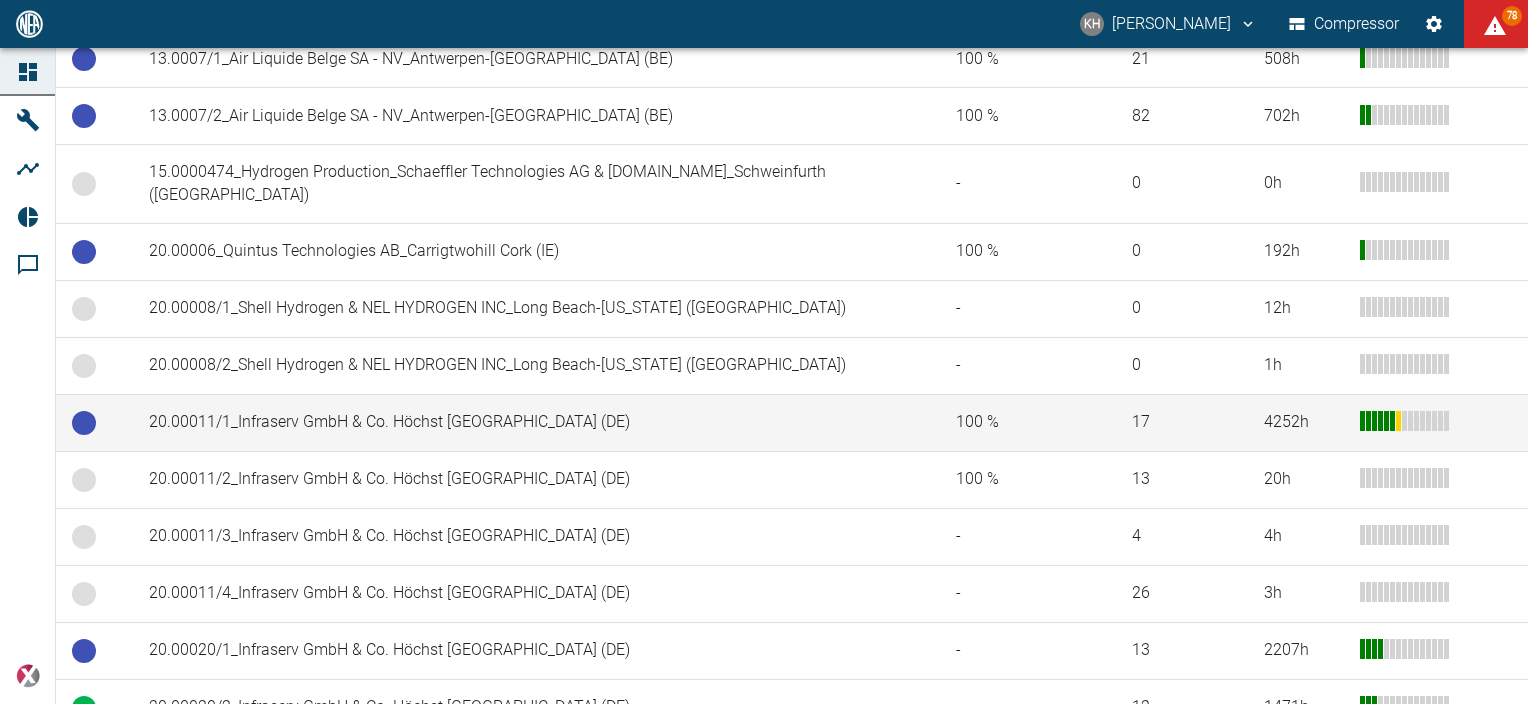 click on "20.00011/1_Infraserv GmbH & Co. Höchst [GEOGRAPHIC_DATA] (DE)" at bounding box center (536, 422) 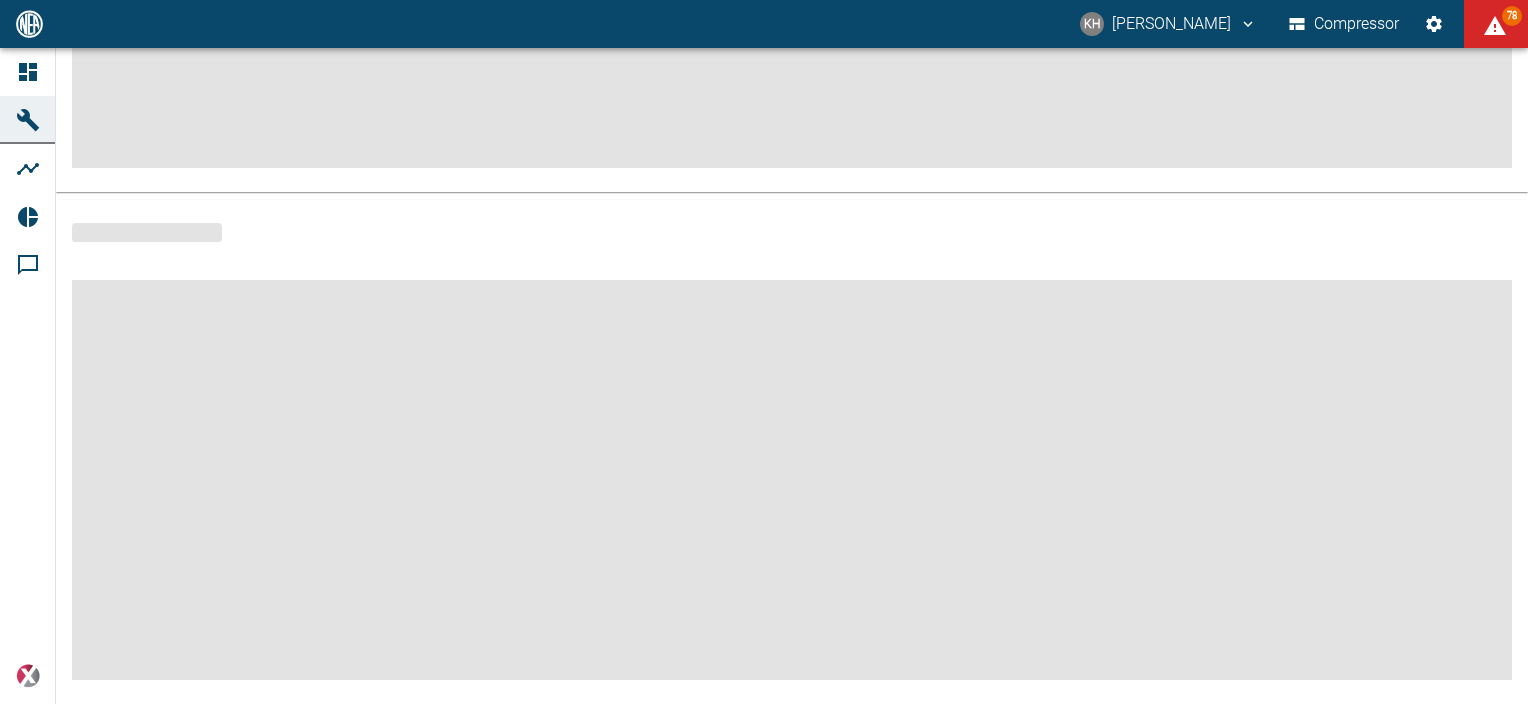 scroll, scrollTop: 460, scrollLeft: 0, axis: vertical 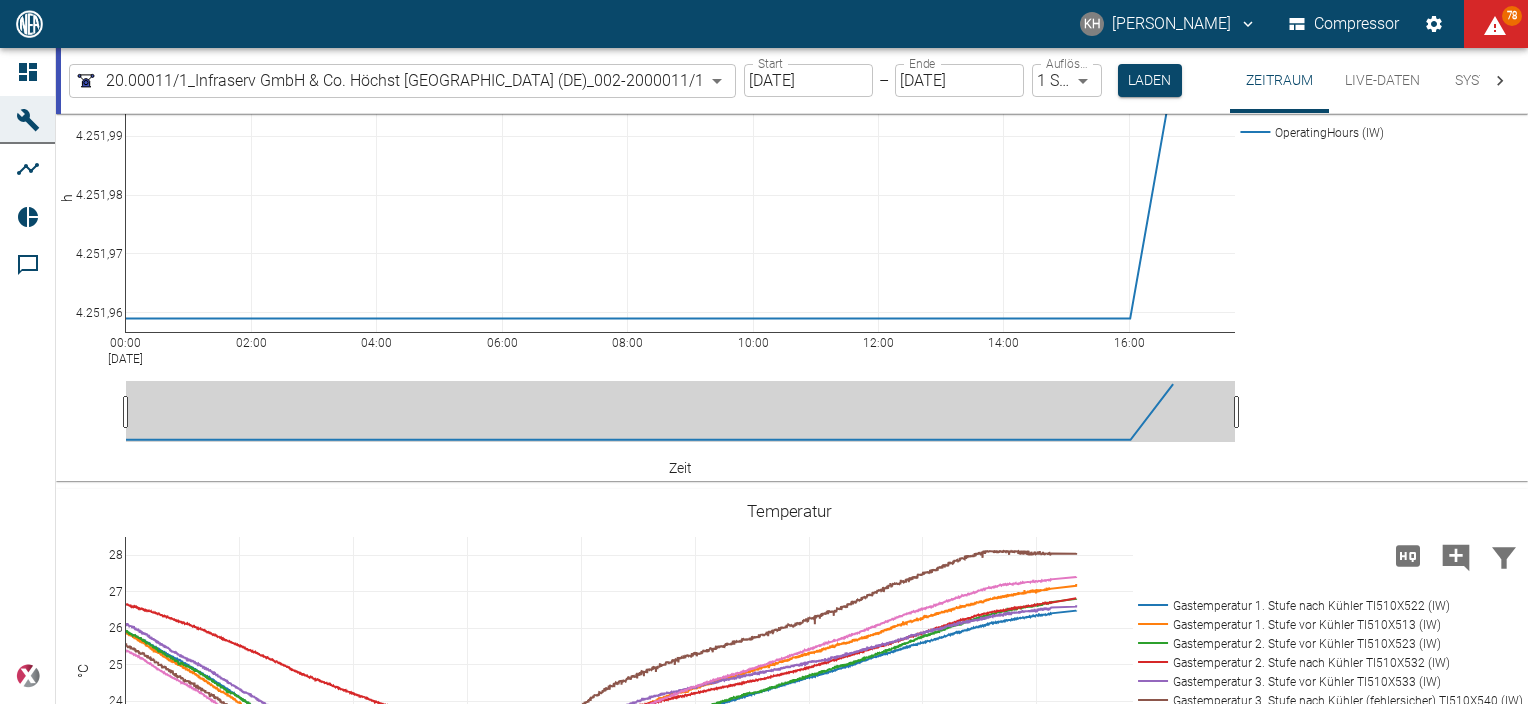 click on "[DATE]" at bounding box center [808, 80] 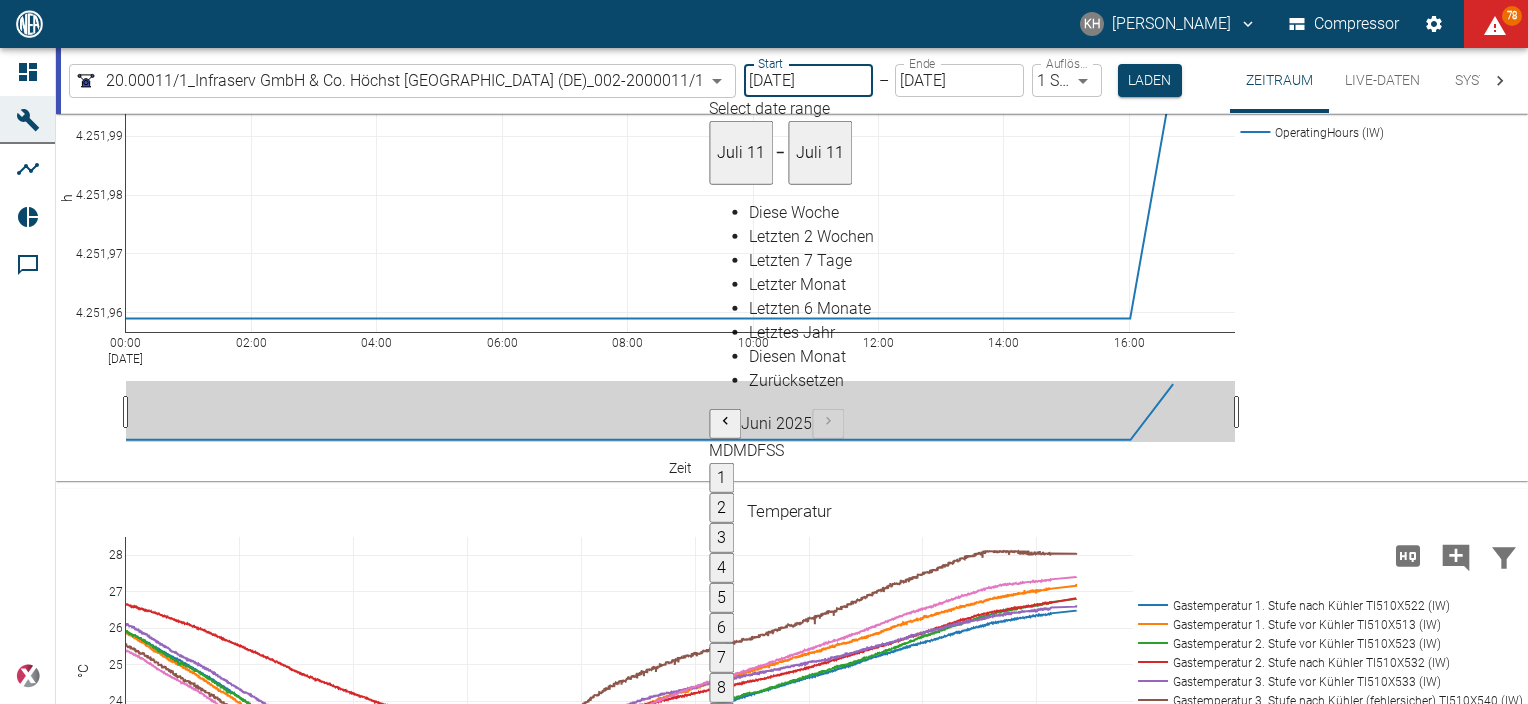 click on "1" at bounding box center (721, 1432) 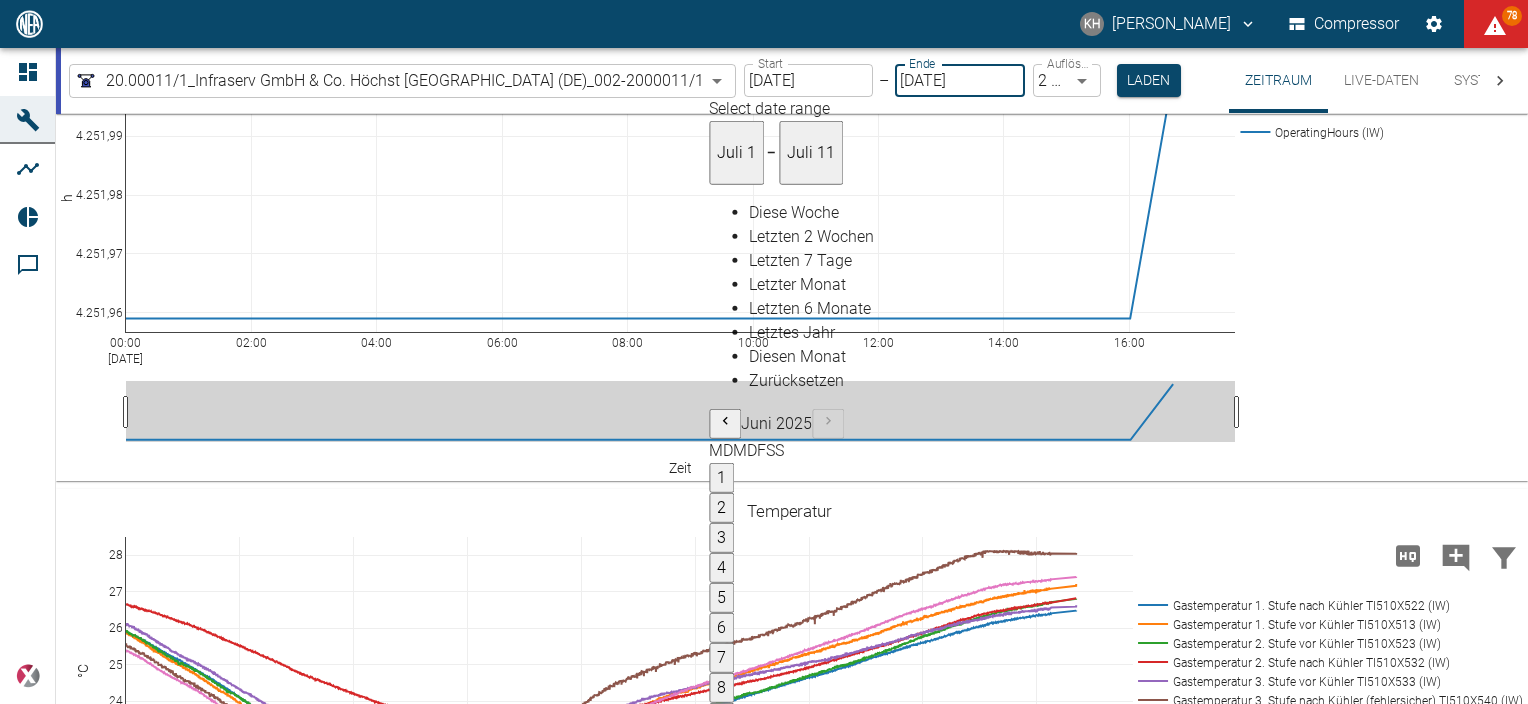 type on "[DATE]" 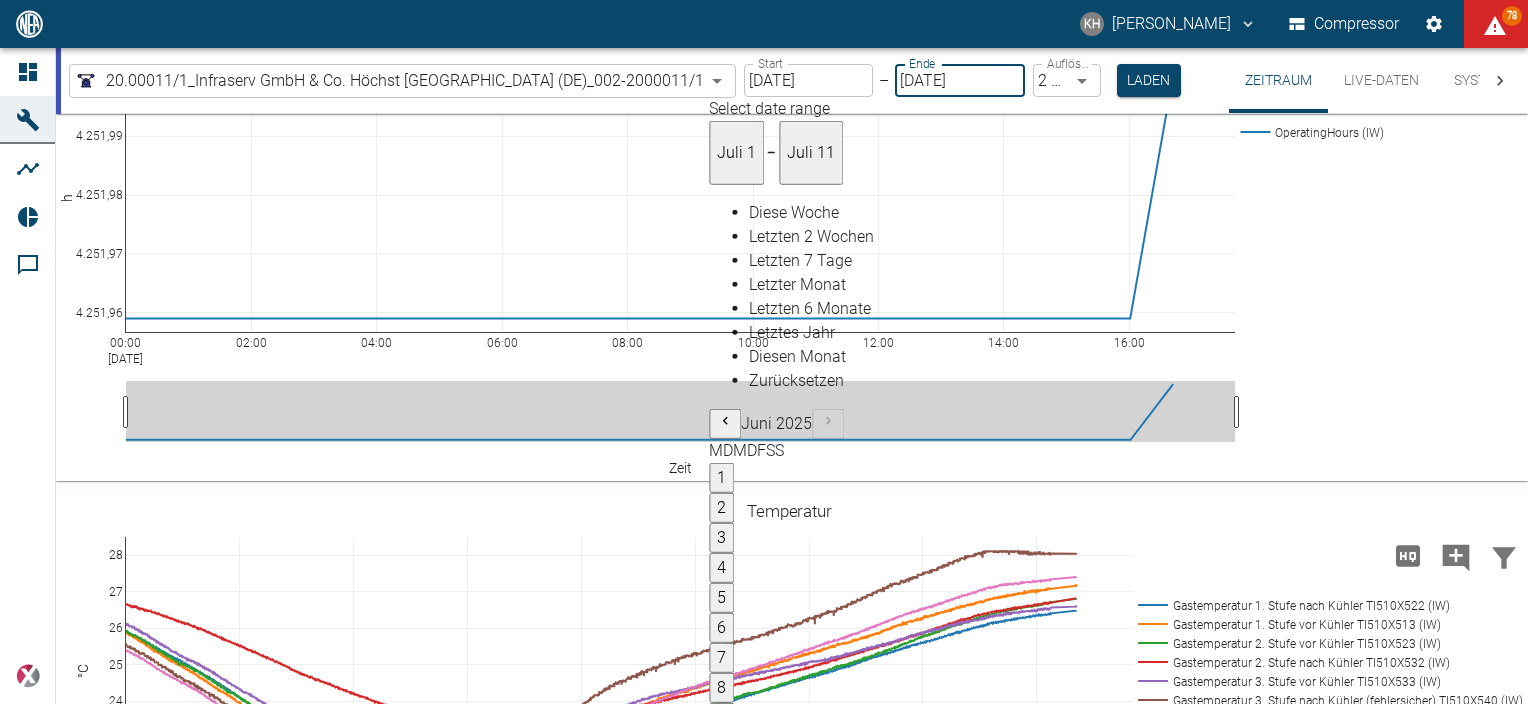 click on "KH [PERSON_NAME] Compressor 78 Dashboard Maschinen Analysen Reports Kommentare powered by Zeitraum Live-Daten System 20.00011/1_Infraserv GmbH & Co. Höchst [GEOGRAPHIC_DATA] (DE)_002-2000011/1 ca4ec6df-cb1e-4d4e-af78-5fb34836b07a ​ Zeitraum Live-Daten System 20.00011/1_Infraserv GmbH & Co. Höchst [GEOGRAPHIC_DATA] (DE)_002-2000011/1 ca4ec6df-cb1e-4d4e-af78-5fb34836b07a ​ Start [DATE] Start  –  Ende [DATE] Ende Auflösung 2 Minuten 2min Auflösung Laden Zeitraum Live-Daten System 00:00 [DATE] 02:00 04:00 06:00 08:00 10:00 12:00 14:00 16:00 4.251,96 4.251,97 4.251,98 4.251,99 4252 OperatingHours (IW) Zeit h Zeit 00:00 [DATE] 02:00 04:00 06:00 08:00 10:00 12:00 14:00 16:00 22 23 24 25 26 27 28 Gastemperatur 1. Stufe nach Kühler TI510X522 (IW) Gastemperatur 1. Stufe vor Kühler TI510X513 (IW) Gastemperatur 2. Stufe vor Kühler TI510X523 (IW) Gastemperatur 2. Stufe nach Kühler TI510X532 (IW) Gastemperatur 3. Stufe vor Kühler TI510X533 (IW) Gastemperatur Saugdruck TI510X512 (IW) 0" at bounding box center [764, 352] 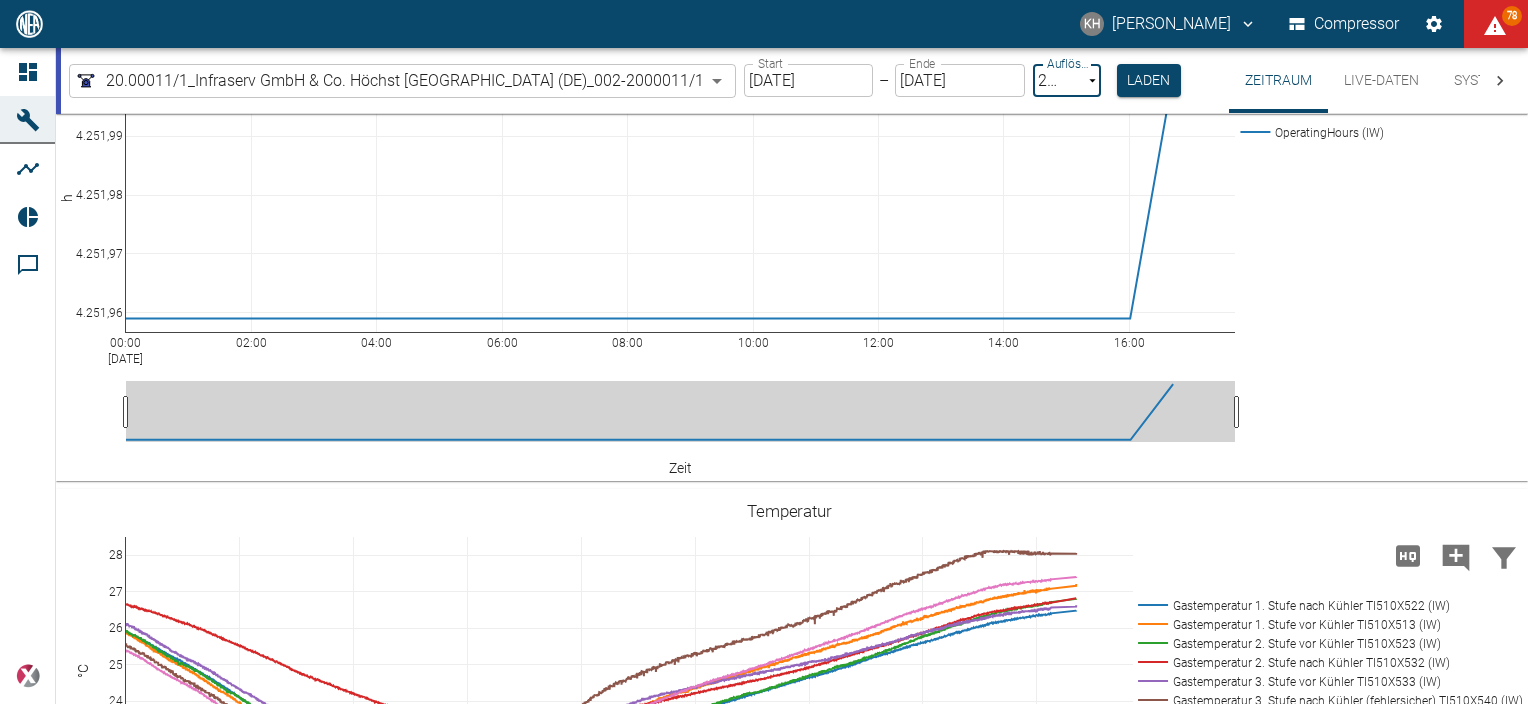 click on "1 Sekunde" at bounding box center [784, 732] 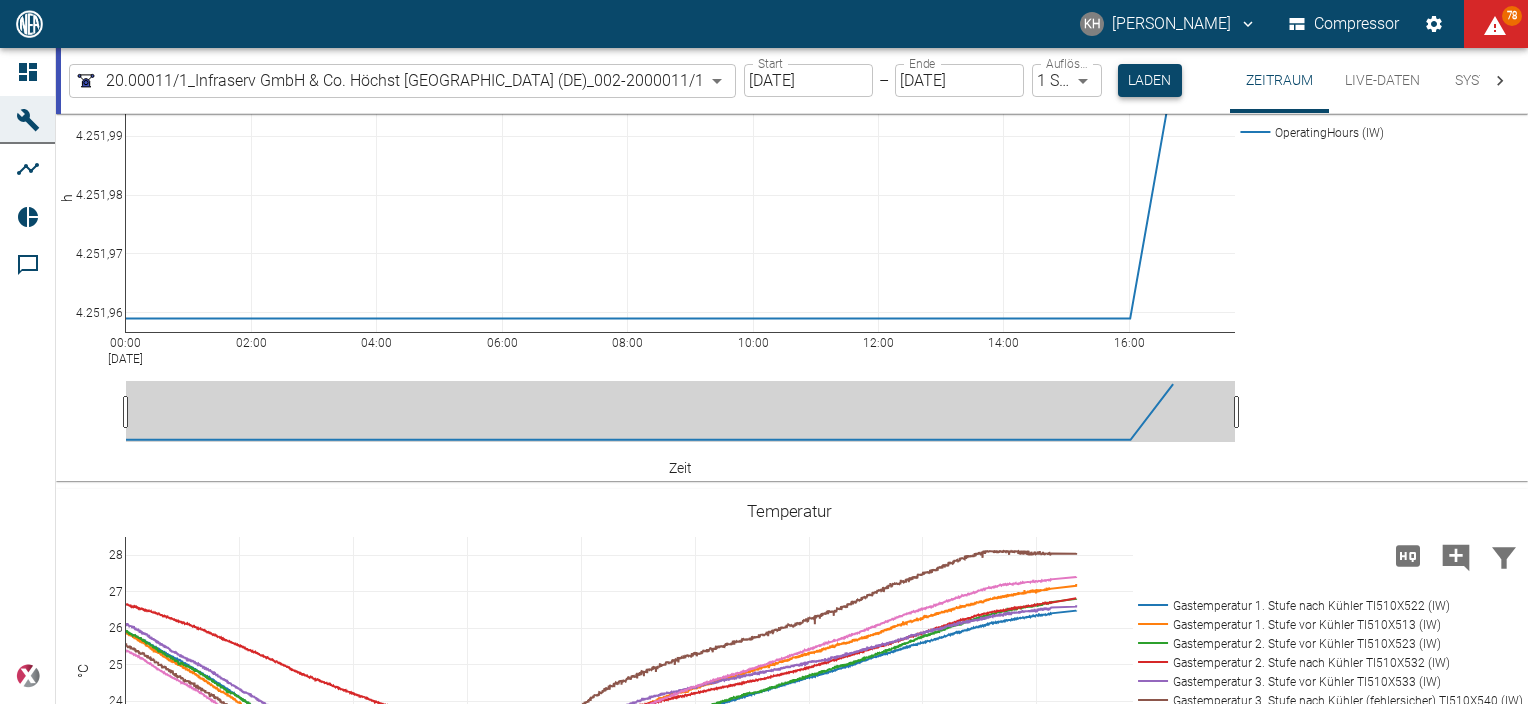 click on "Laden" at bounding box center [1150, 80] 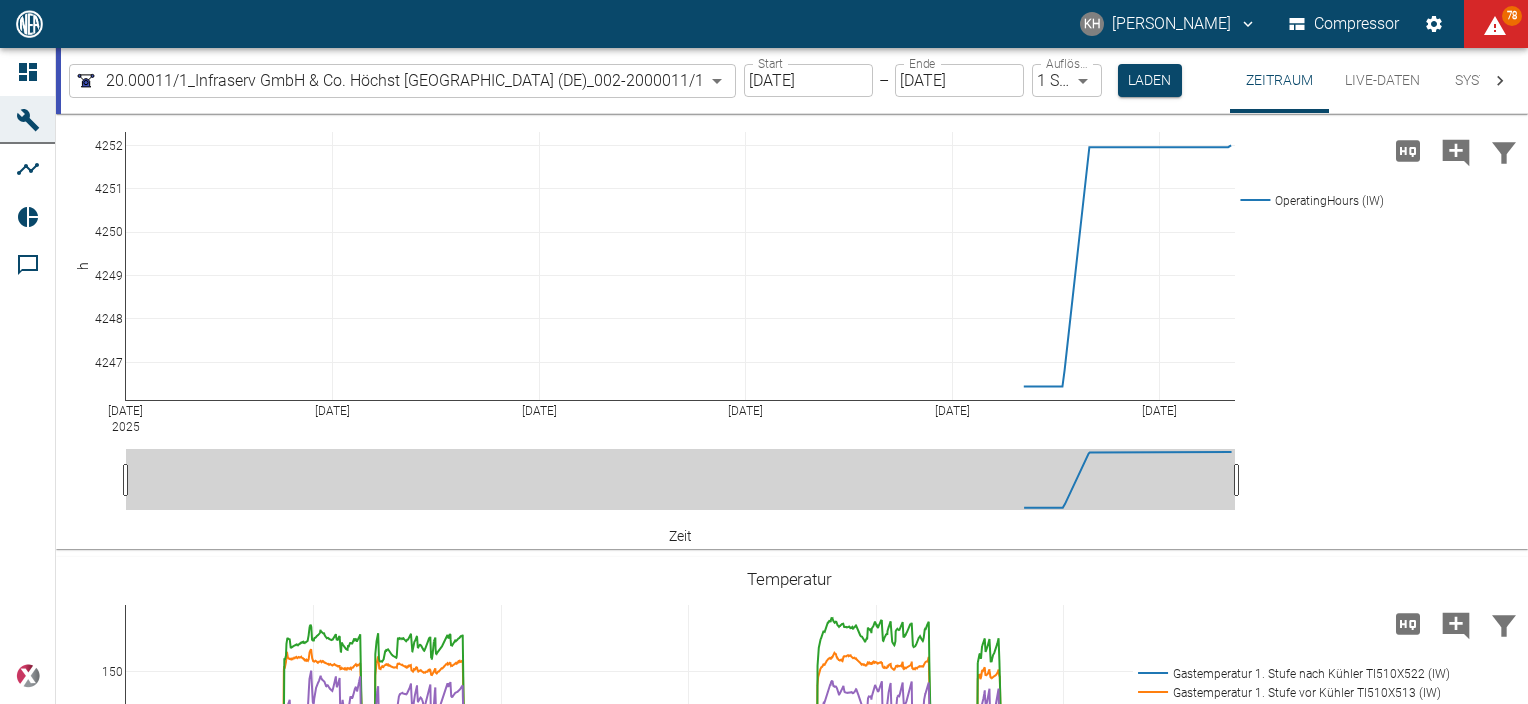scroll, scrollTop: 0, scrollLeft: 0, axis: both 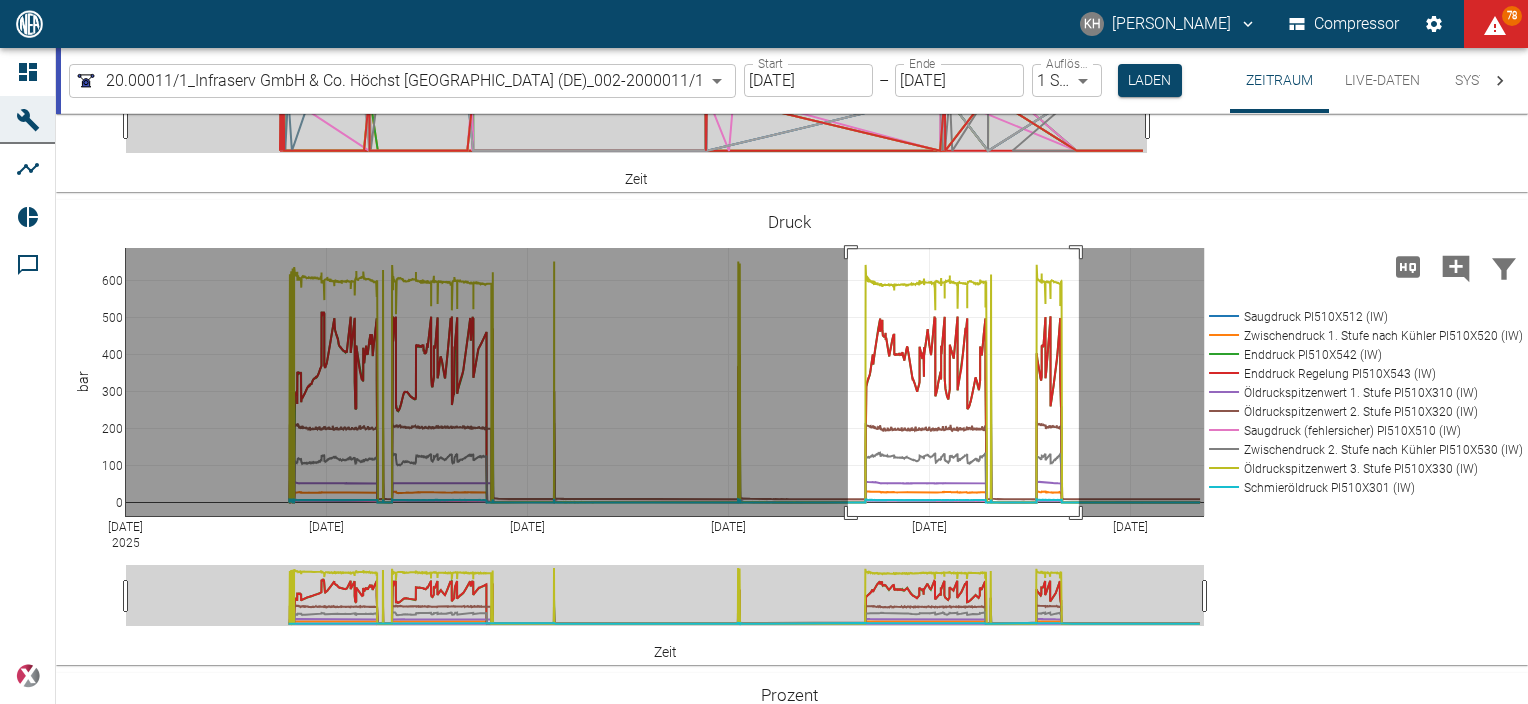 drag, startPoint x: 848, startPoint y: 247, endPoint x: 1079, endPoint y: 533, distance: 367.63705 